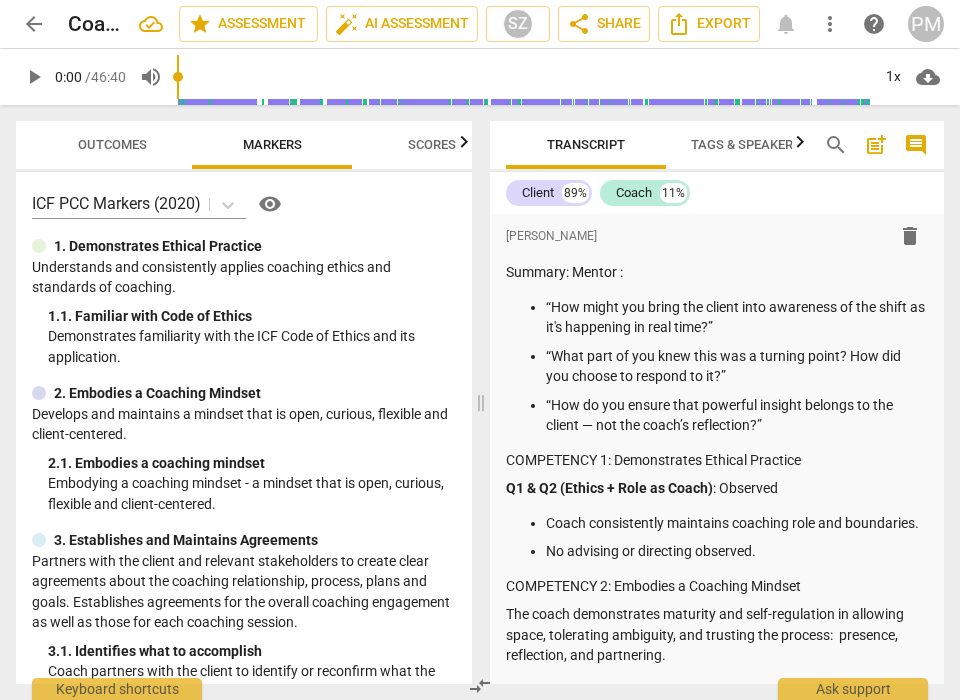 scroll, scrollTop: 0, scrollLeft: 0, axis: both 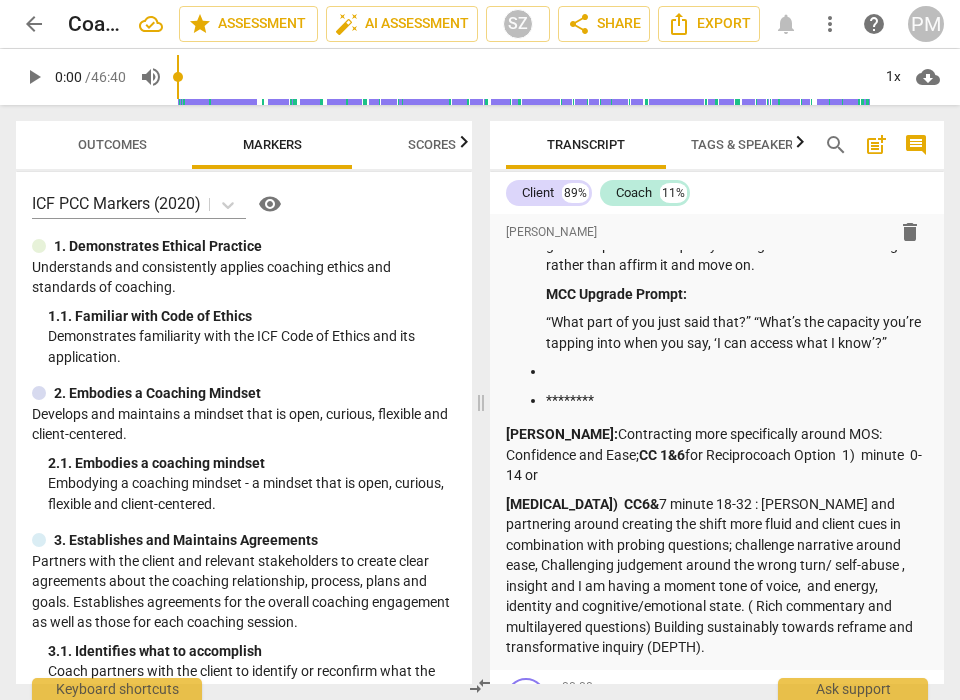 click on "arrow_back" at bounding box center [34, 24] 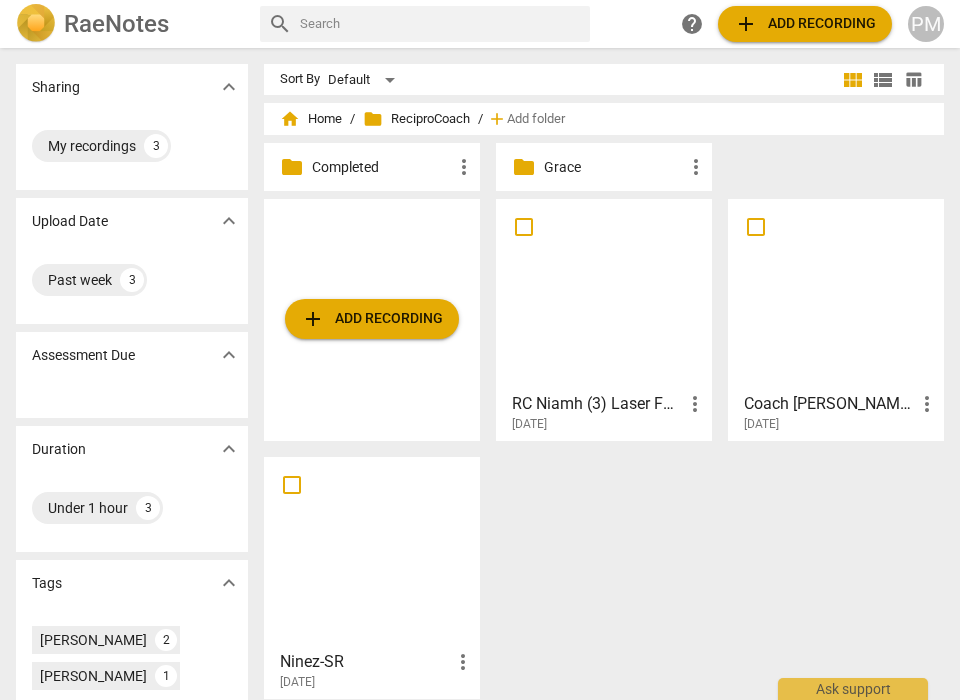 click at bounding box center (372, 552) 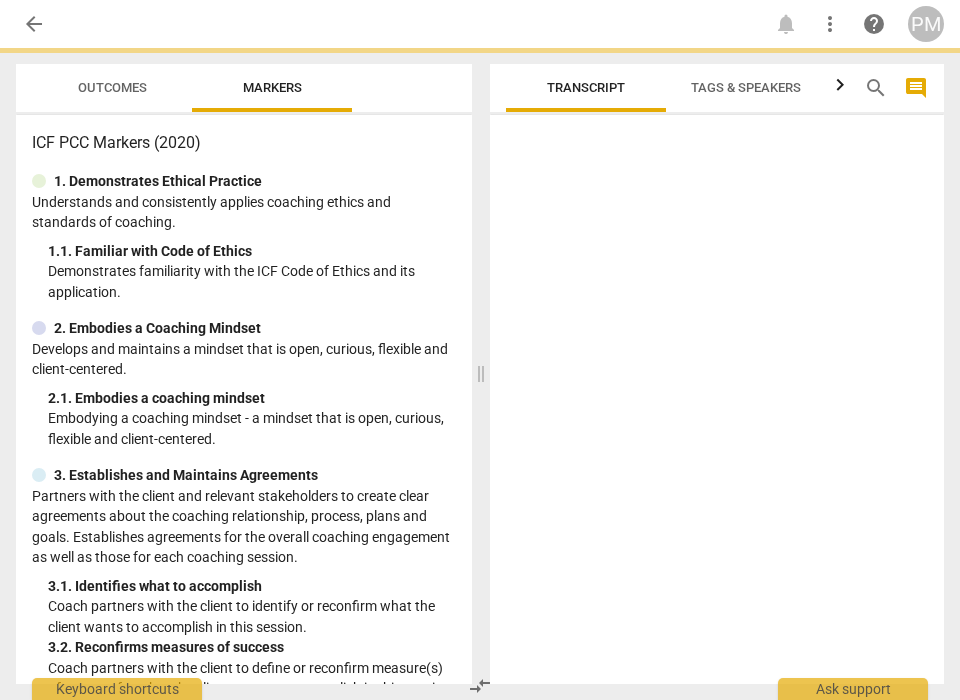 click on "Partners with the client and relevant stakeholders to create clear agreements about the coaching relationship, process, plans and goals. Establishes agreements for the overall coaching engagement as well as those for each coaching session." at bounding box center [244, 527] 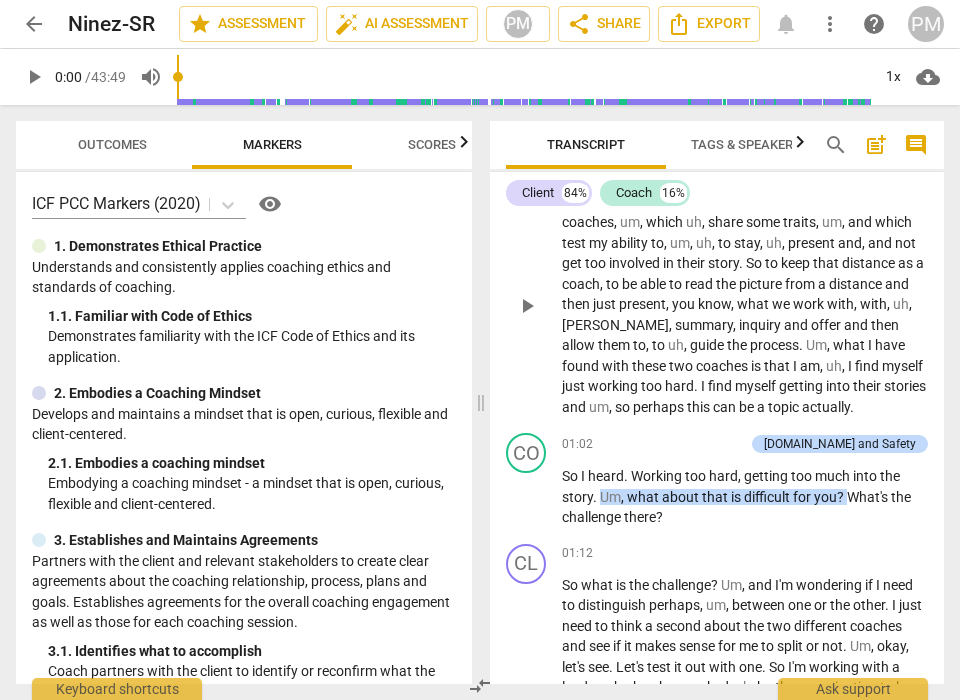 scroll, scrollTop: 3100, scrollLeft: 0, axis: vertical 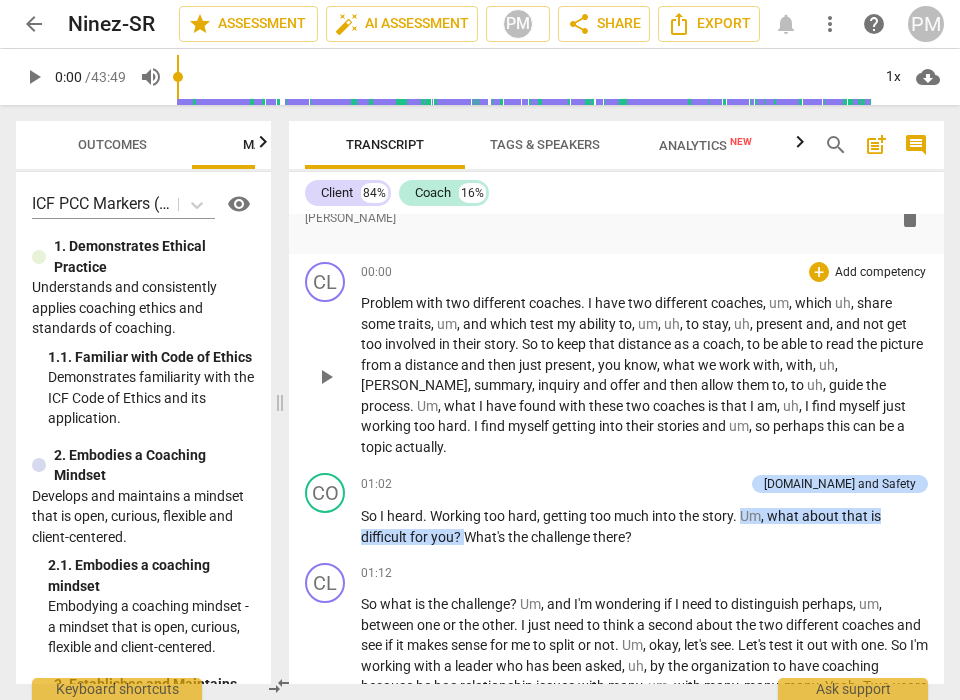 drag, startPoint x: 478, startPoint y: 407, endPoint x: 500, endPoint y: 400, distance: 23.086792 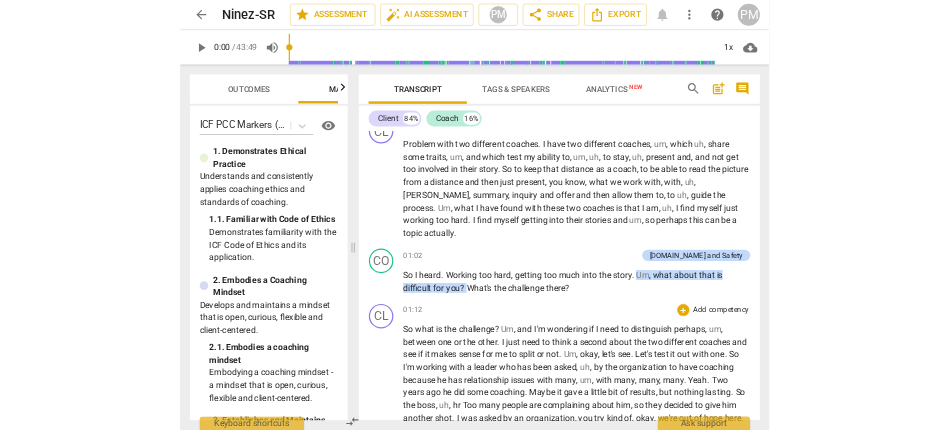 scroll, scrollTop: 2585, scrollLeft: 0, axis: vertical 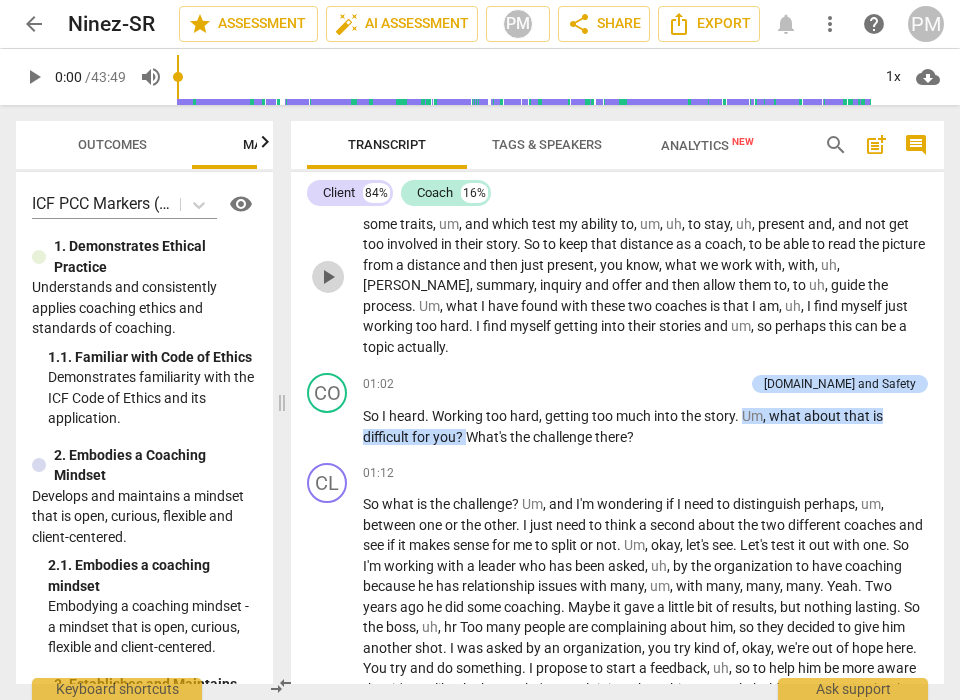 click on "play_arrow" at bounding box center [328, 277] 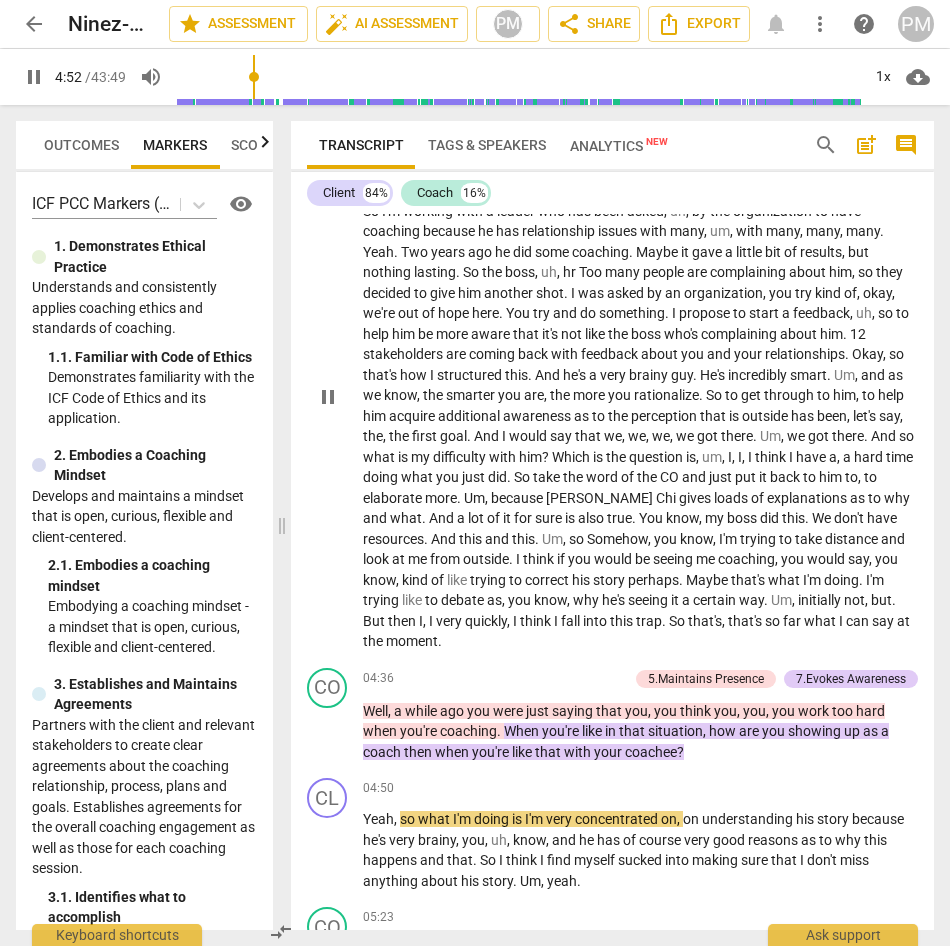 scroll, scrollTop: 3240, scrollLeft: 0, axis: vertical 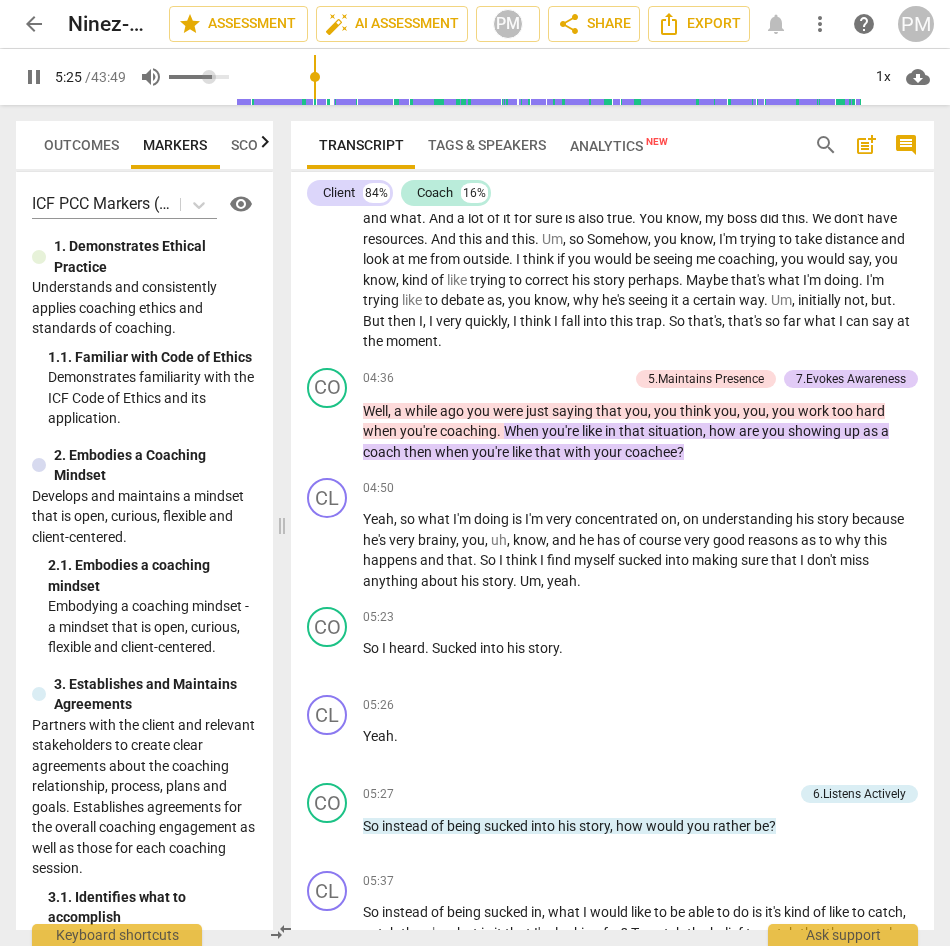 type on "326" 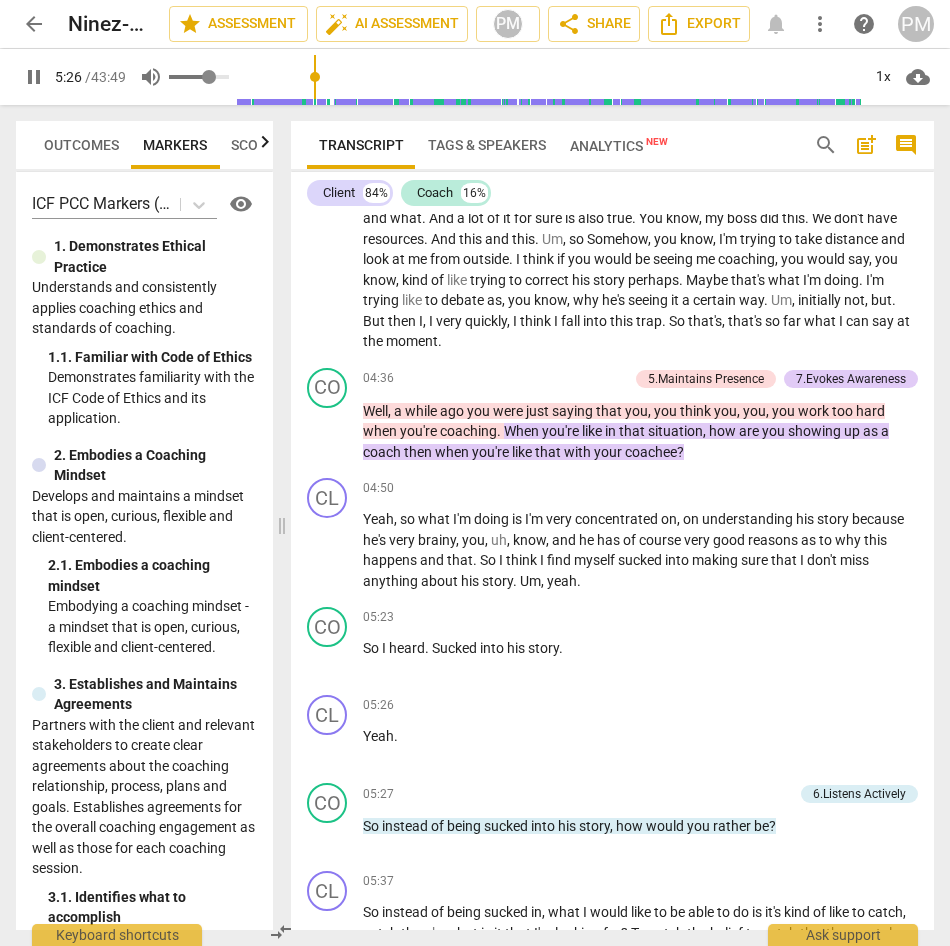 type on "0.73" 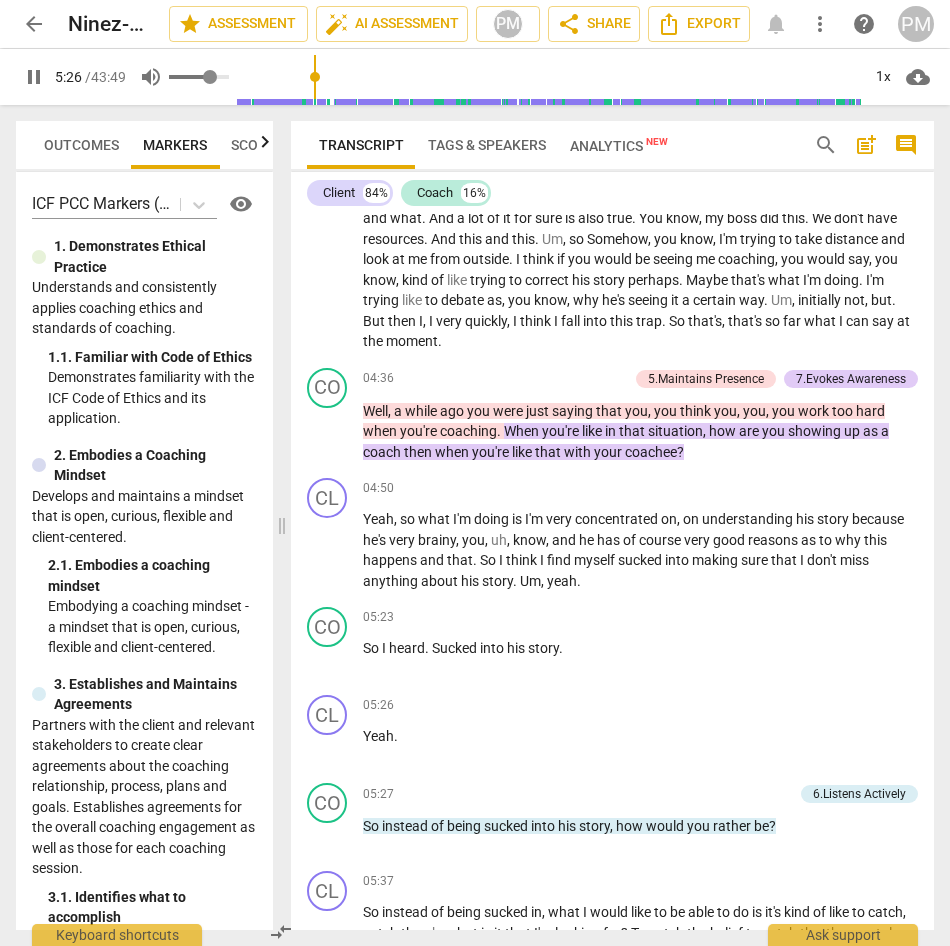 type on "0.75" 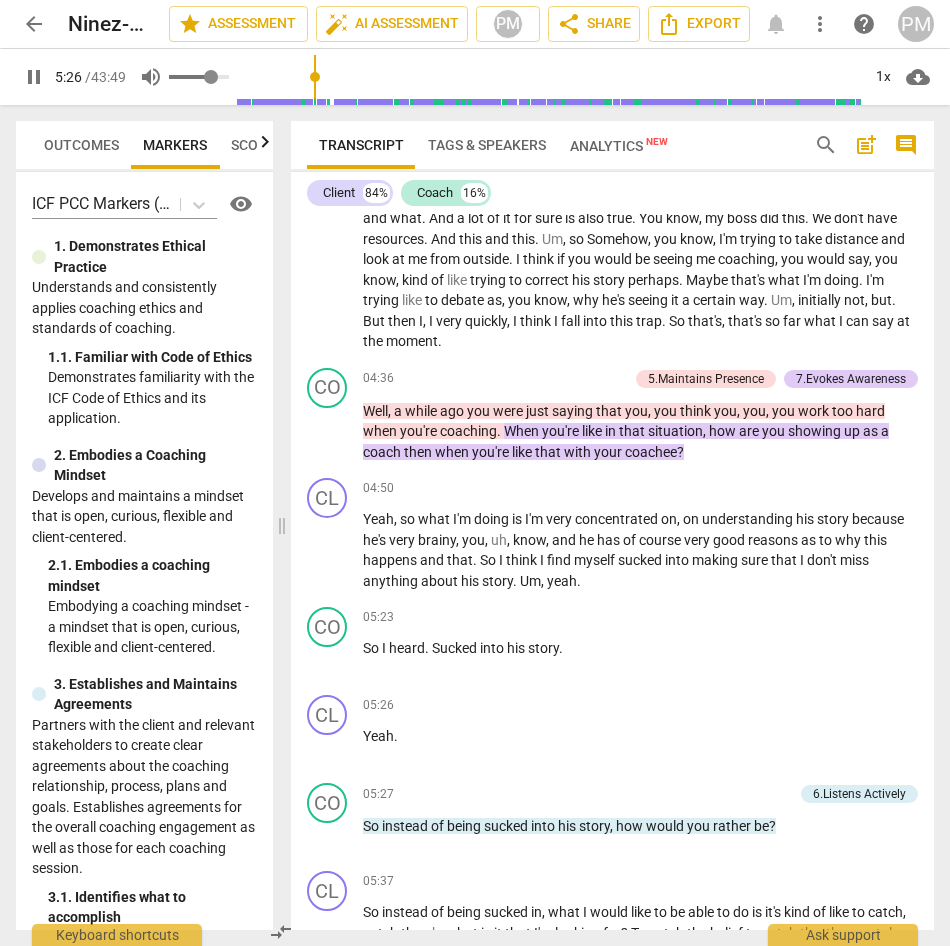 type on "0.88" 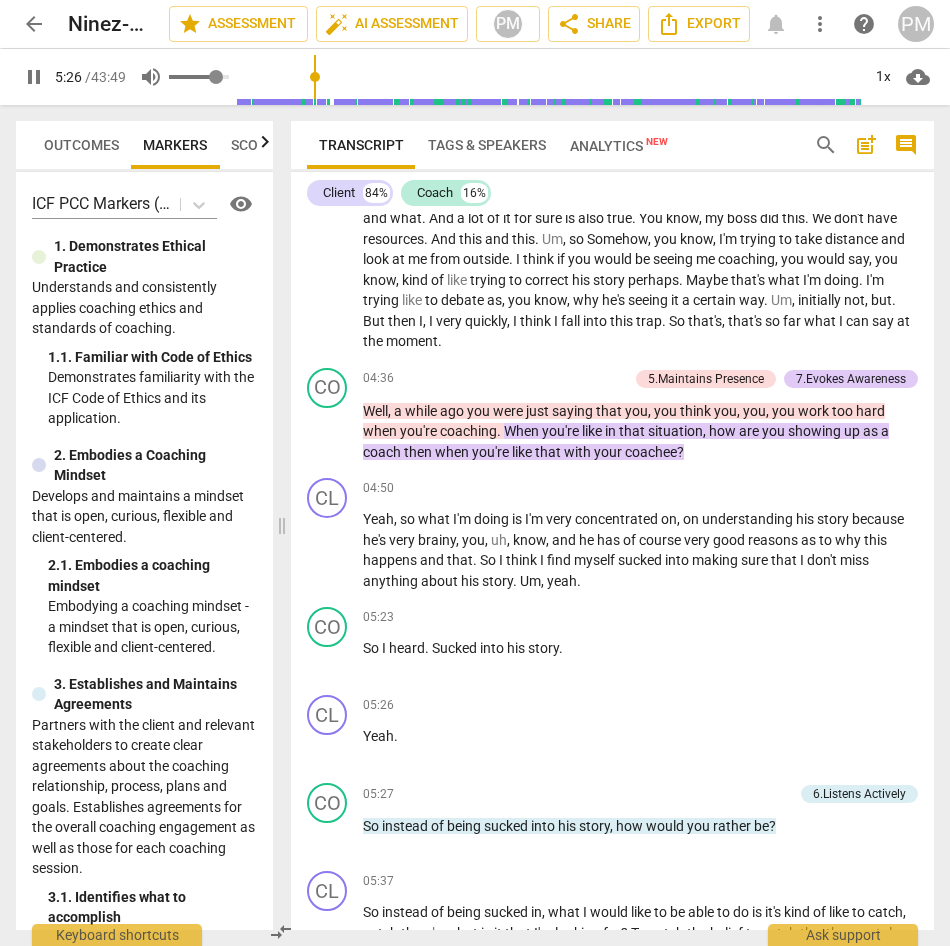 type on "0.9" 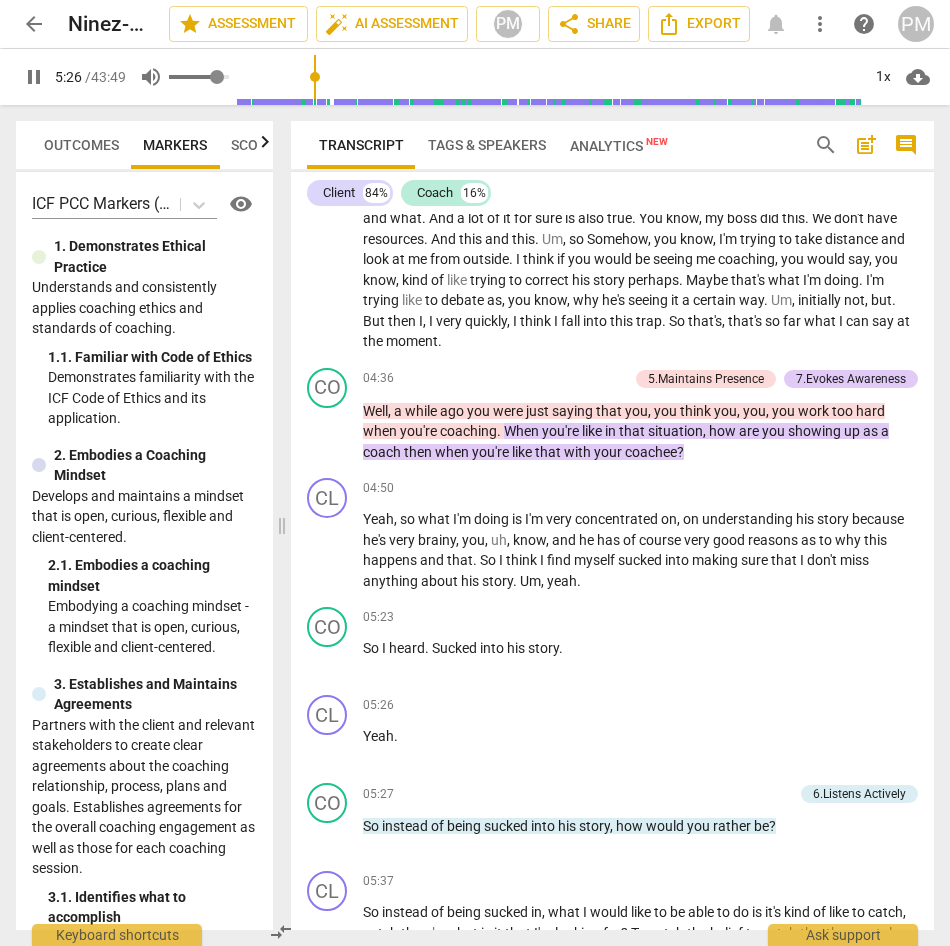 type on "0.94" 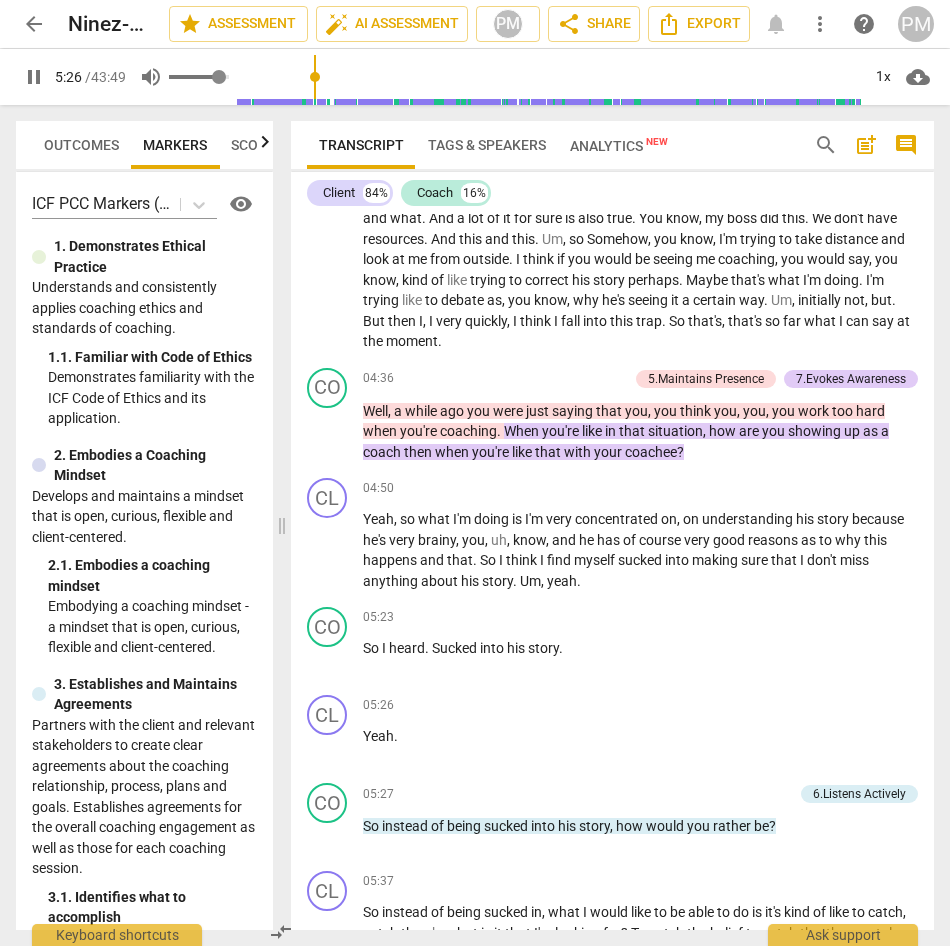 type on "0.97" 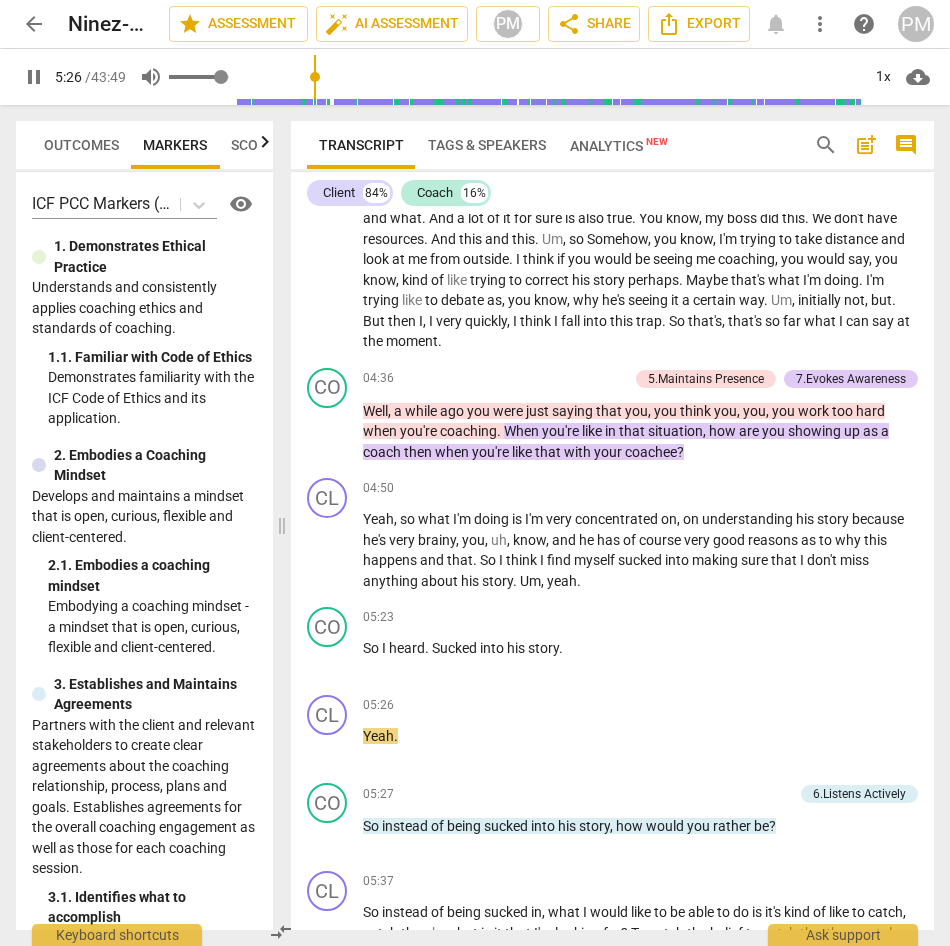 type on "327" 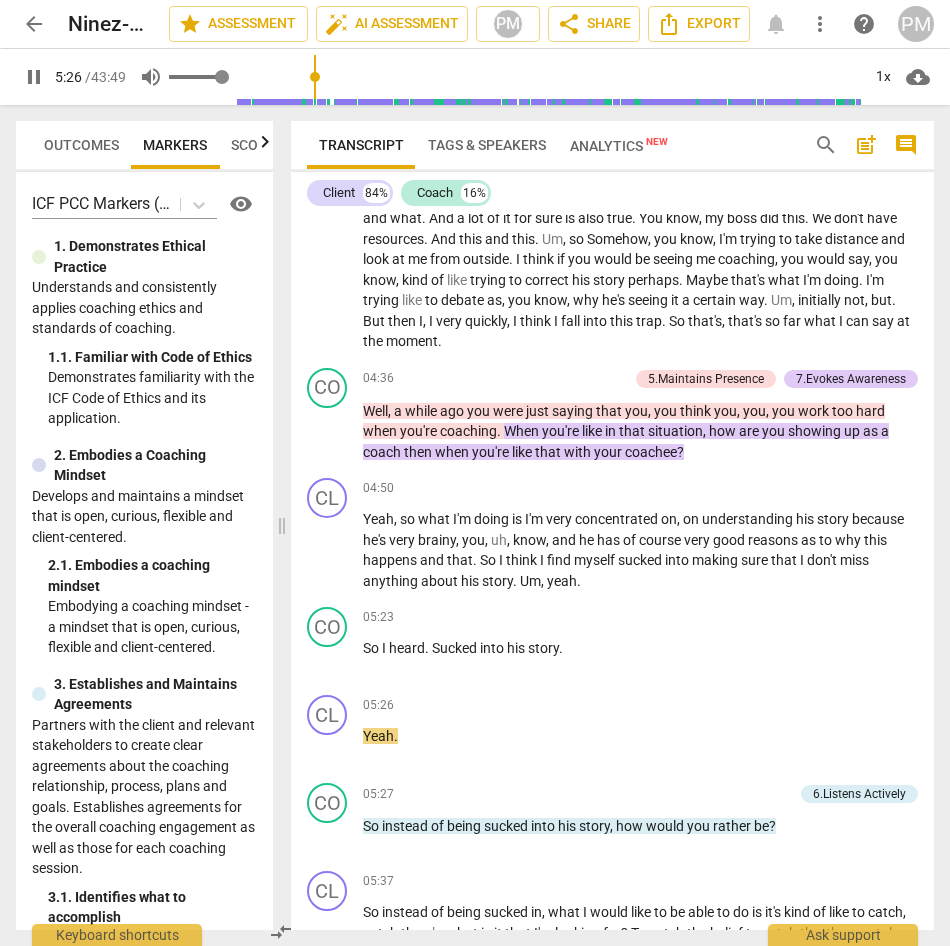 type on "1" 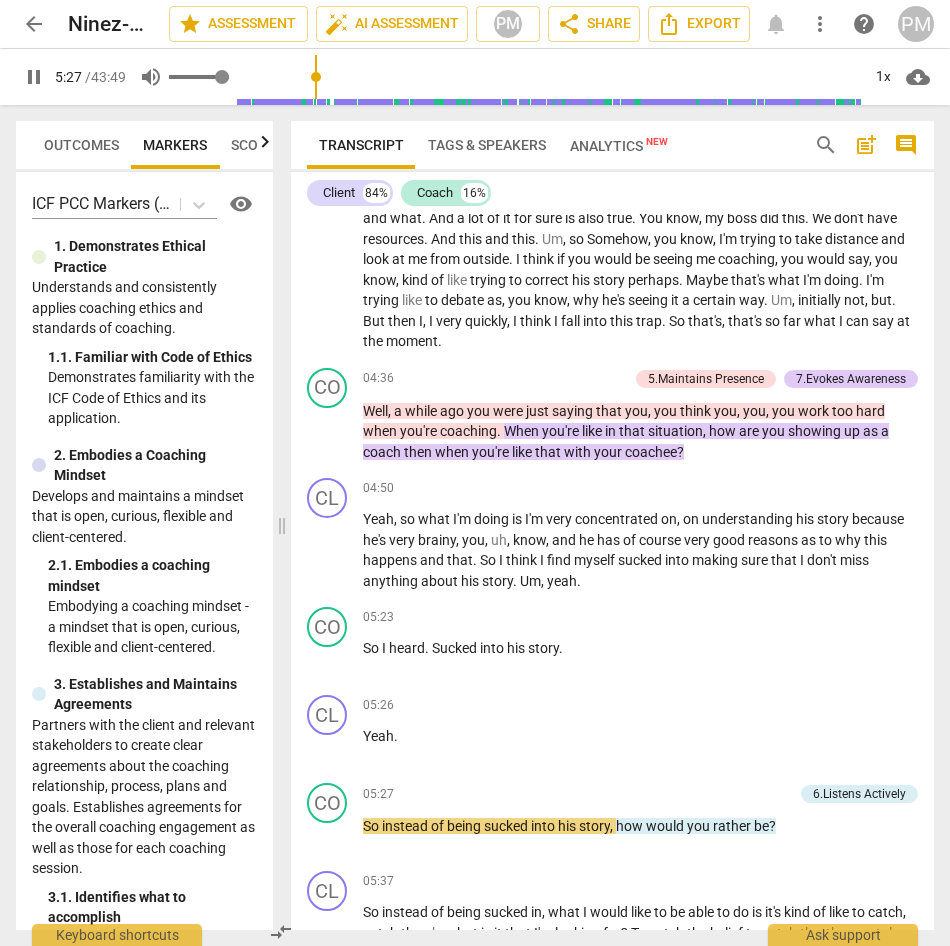 type on "328" 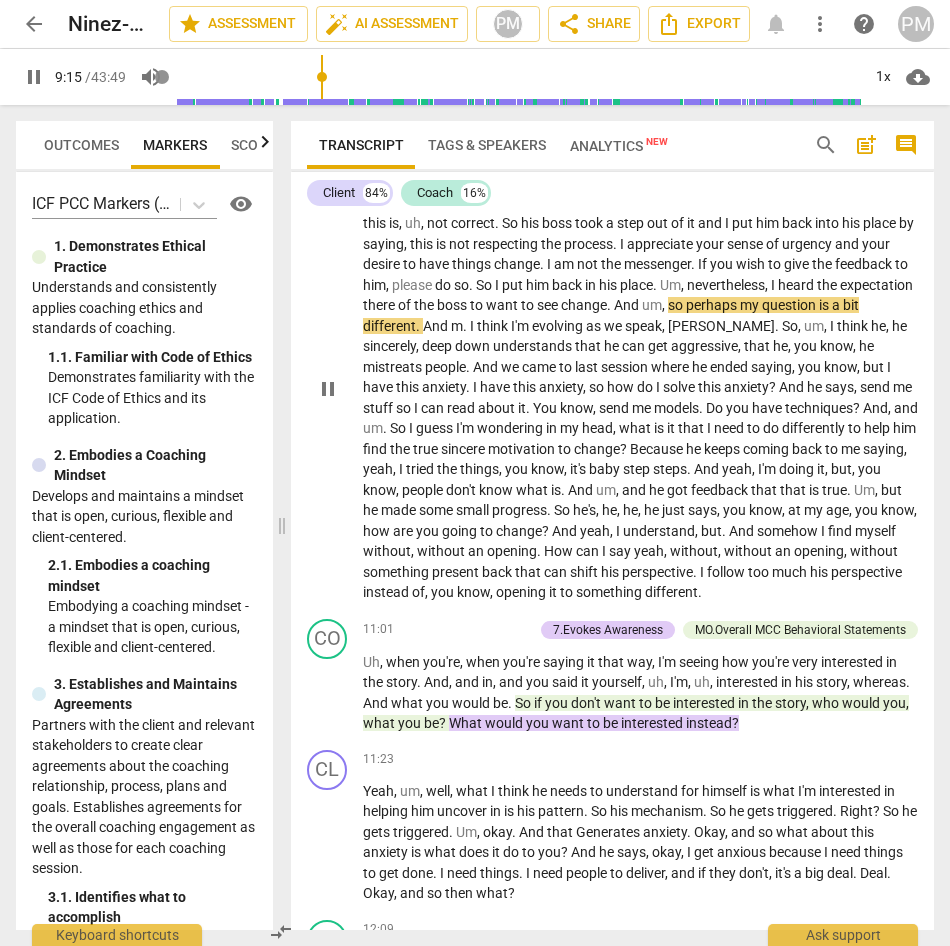 scroll, scrollTop: 4800, scrollLeft: 0, axis: vertical 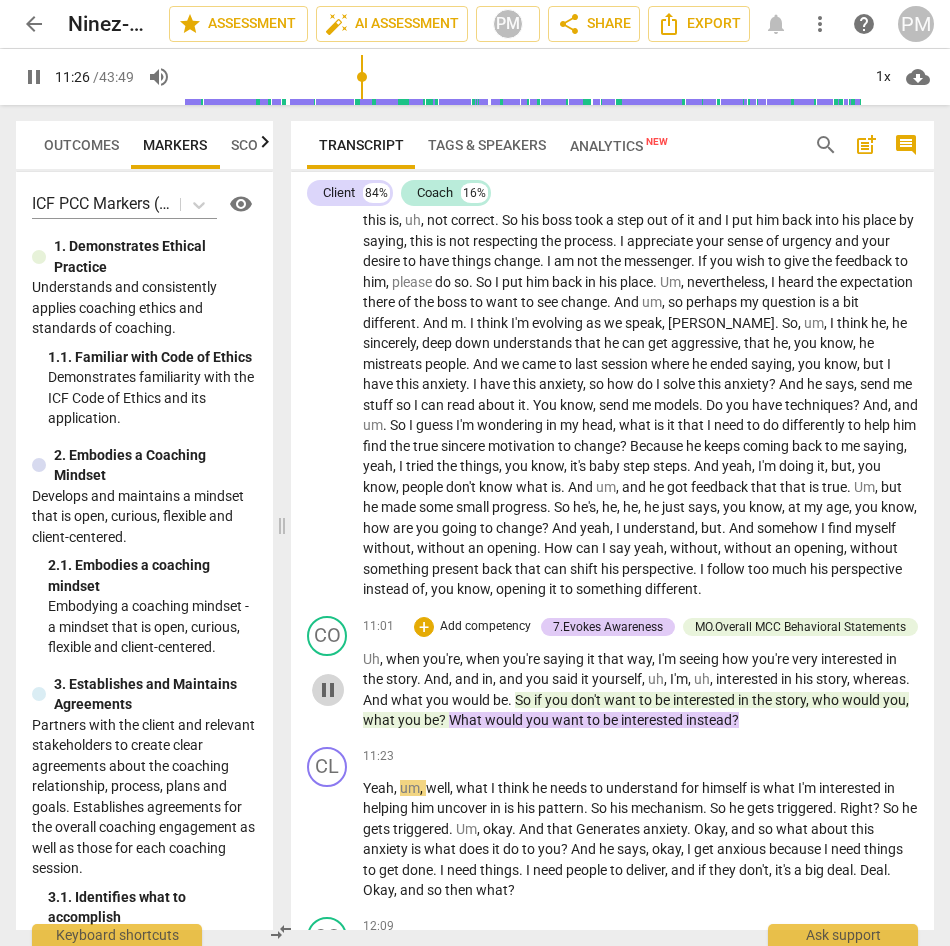 click on "pause" at bounding box center [328, 690] 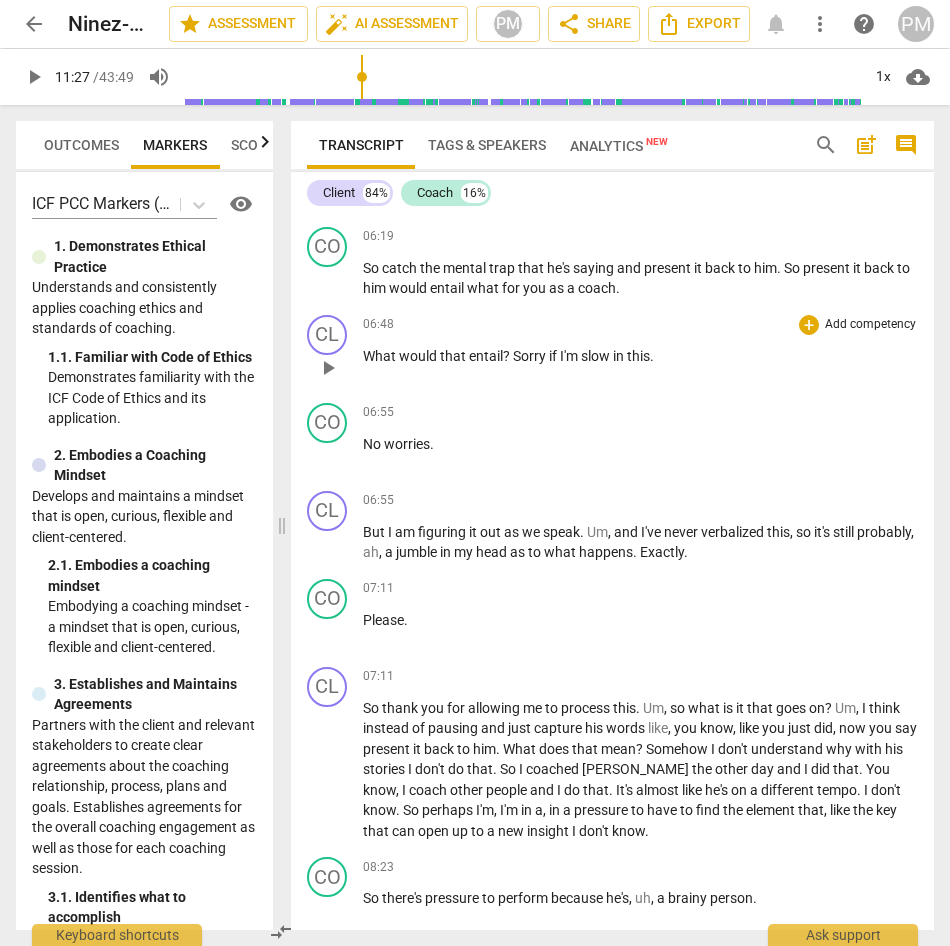 scroll, scrollTop: 4000, scrollLeft: 0, axis: vertical 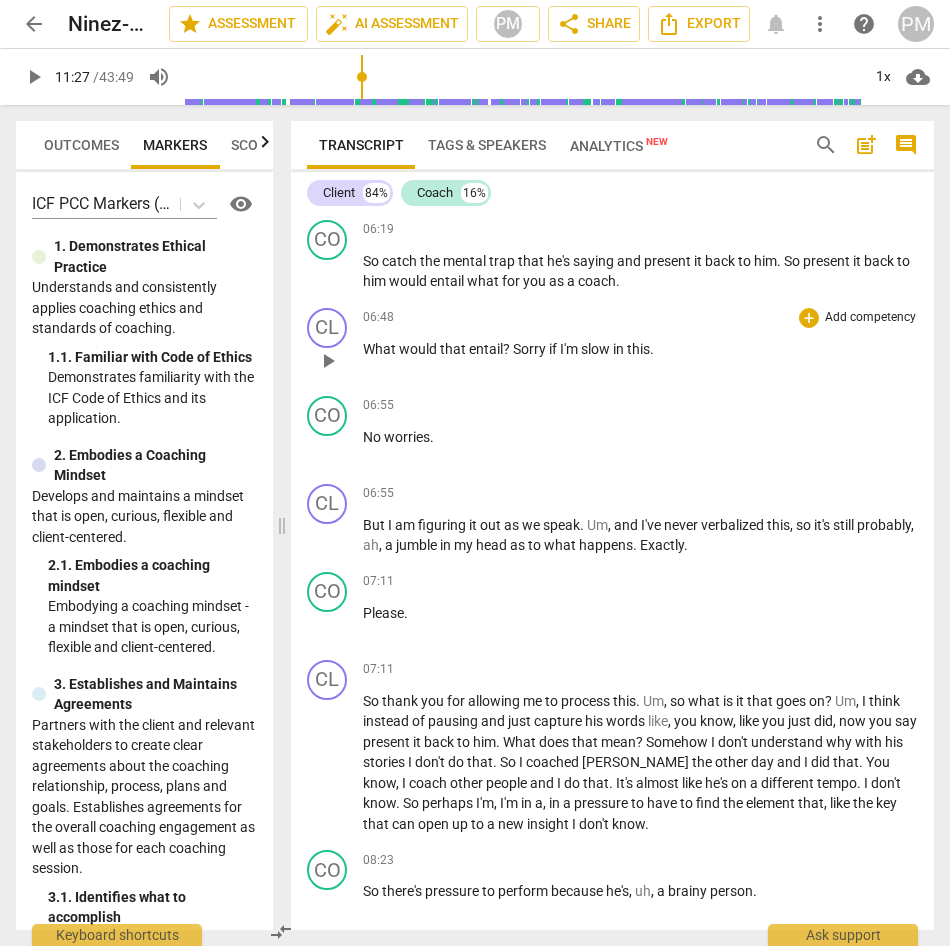 click on "CL play_arrow pause" at bounding box center (335, 344) 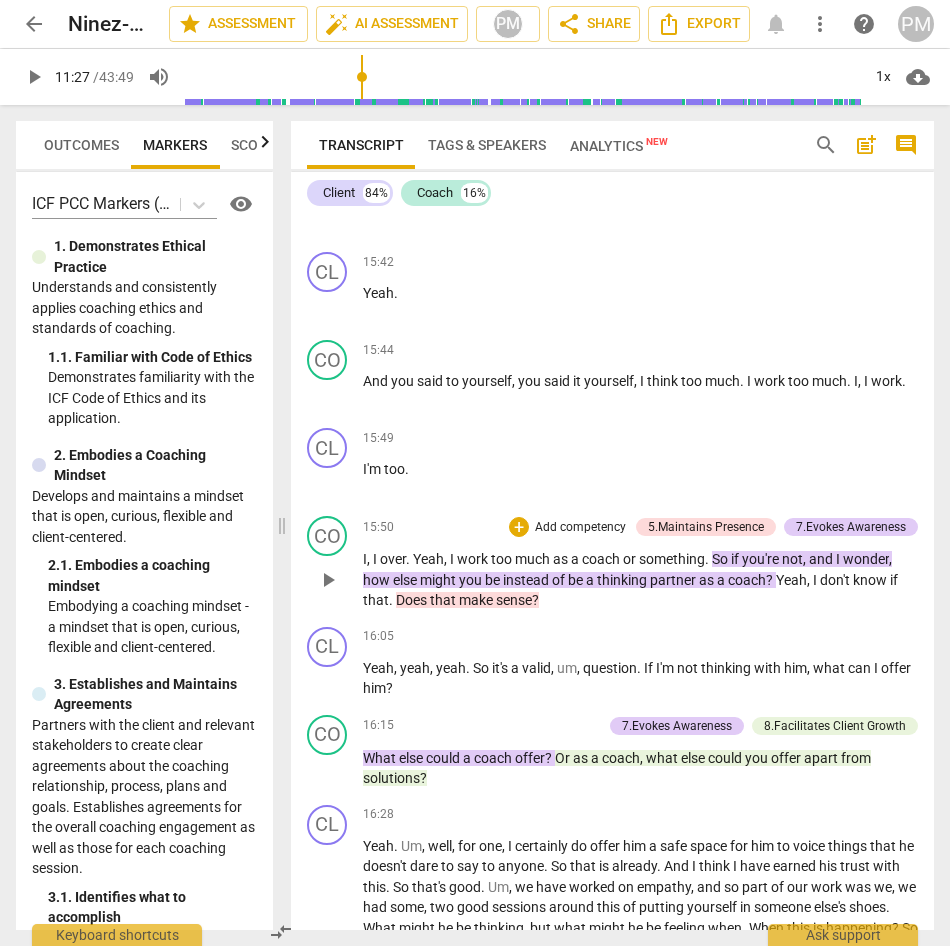 scroll, scrollTop: 7100, scrollLeft: 0, axis: vertical 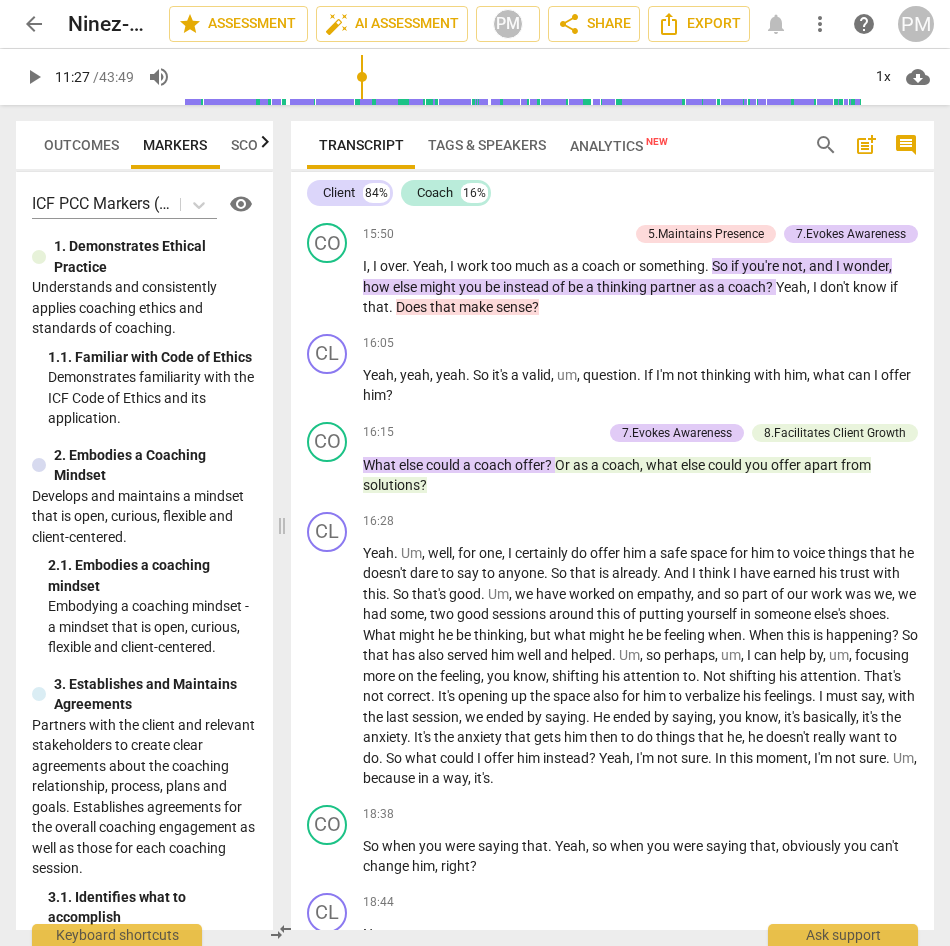 click on "arrow_back" at bounding box center (34, 24) 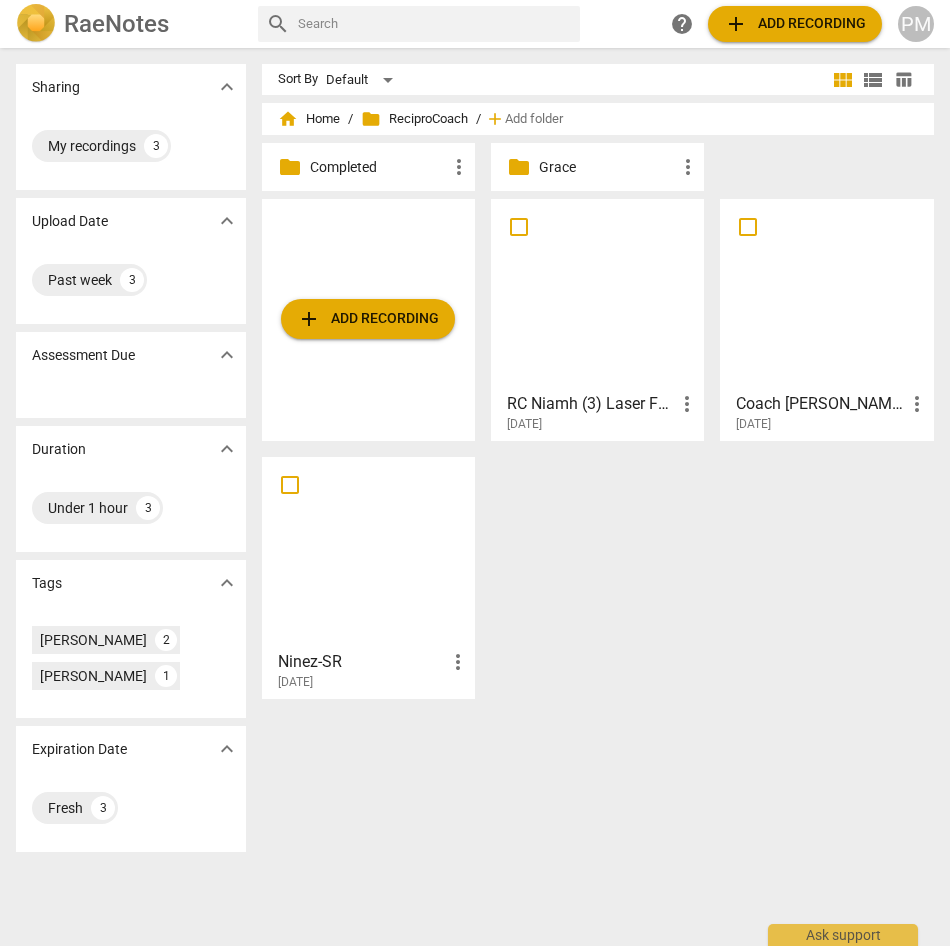 click at bounding box center [826, 294] 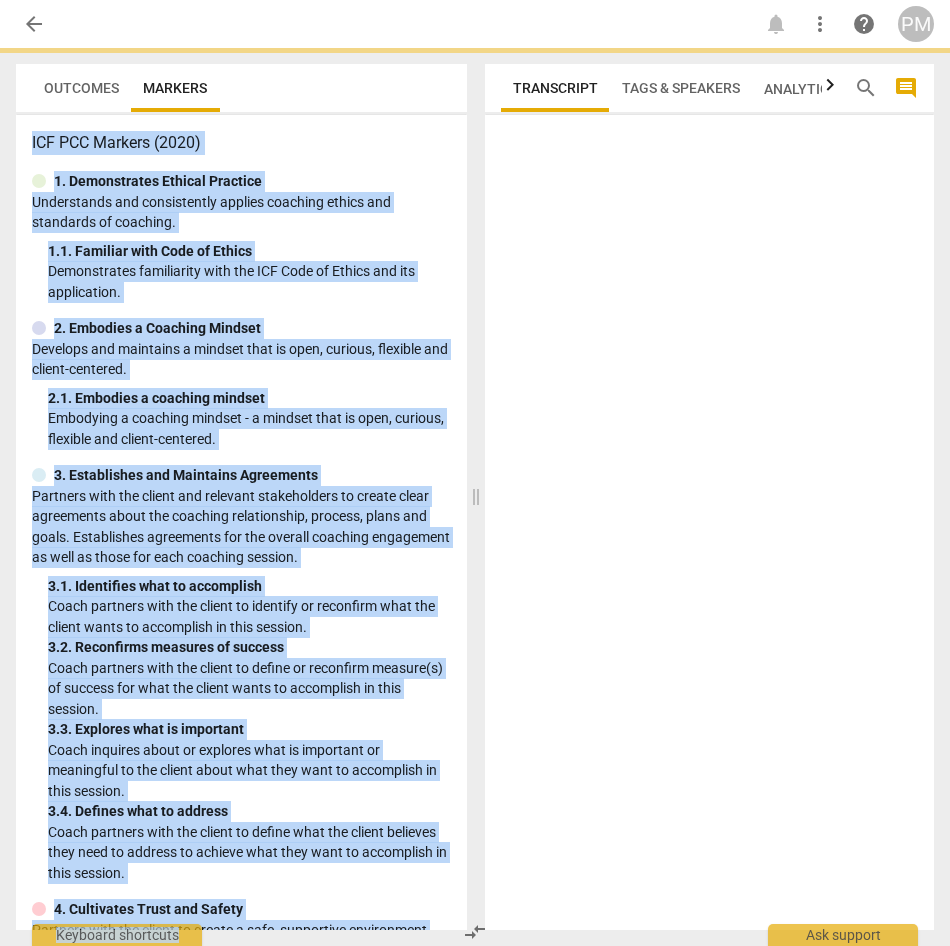 click at bounding box center [709, 526] 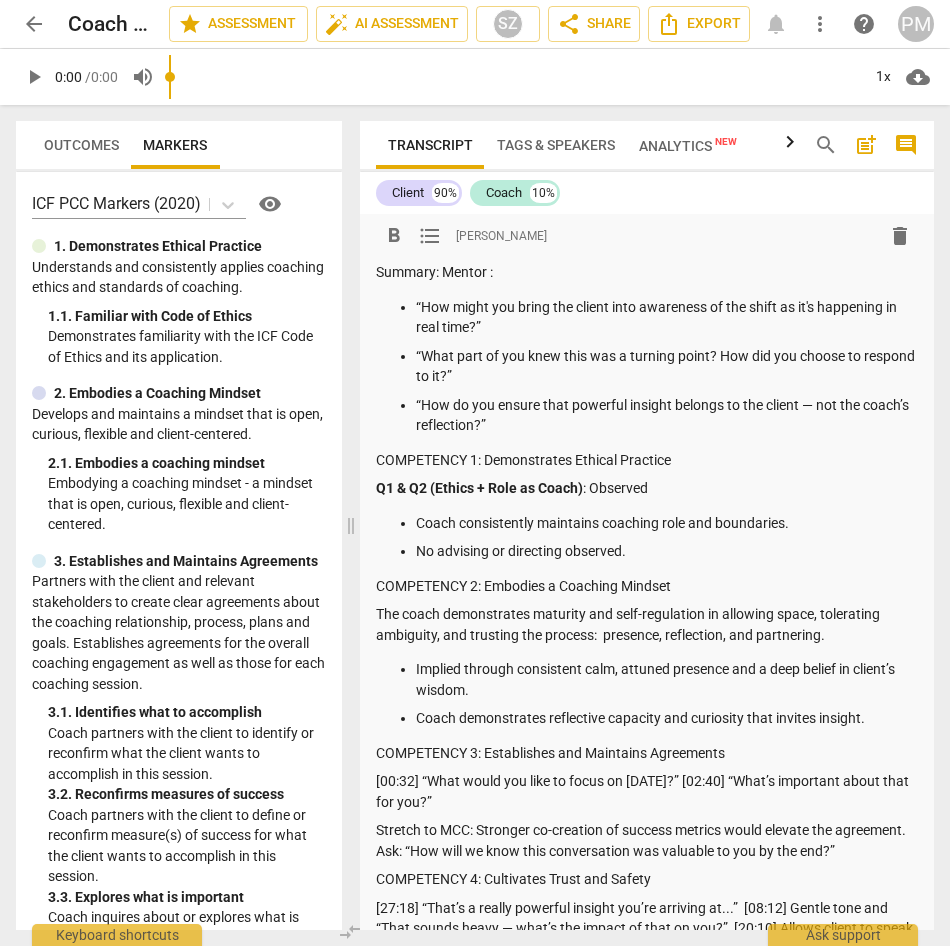 drag, startPoint x: 365, startPoint y: 471, endPoint x: 377, endPoint y: 461, distance: 15.6205 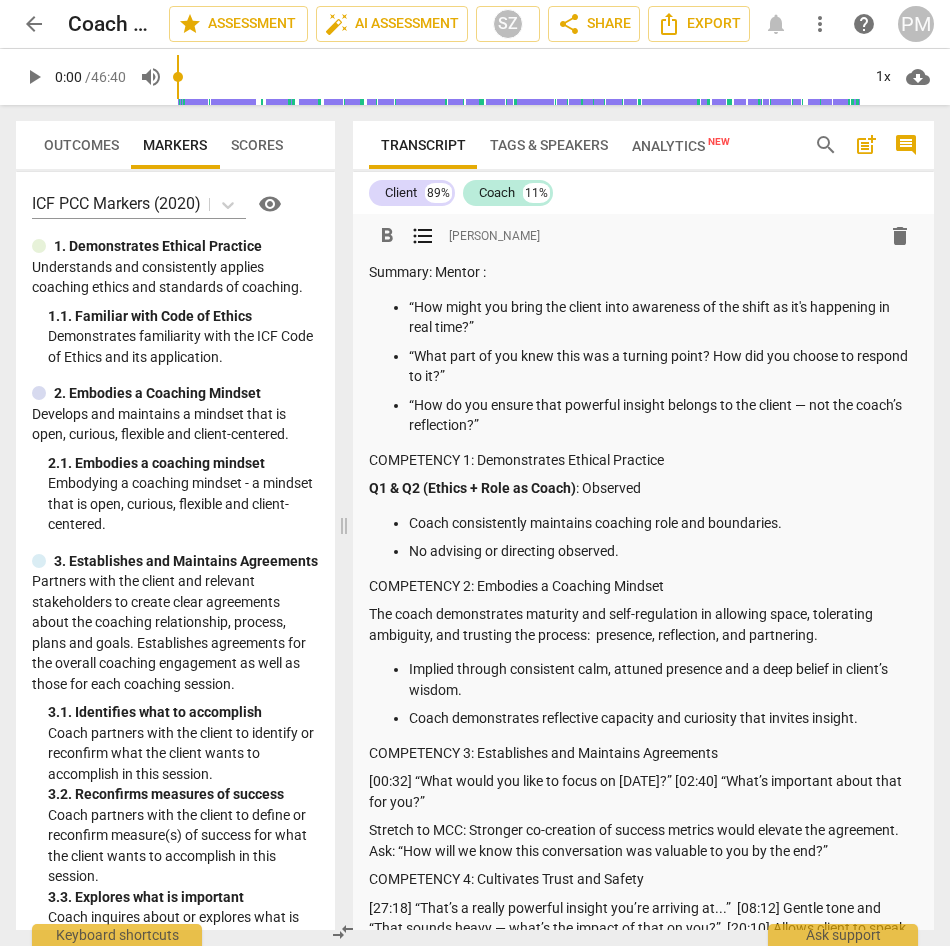 click on "“What part of you knew this was a turning point? How did you choose to respond to it?”" at bounding box center [663, 366] 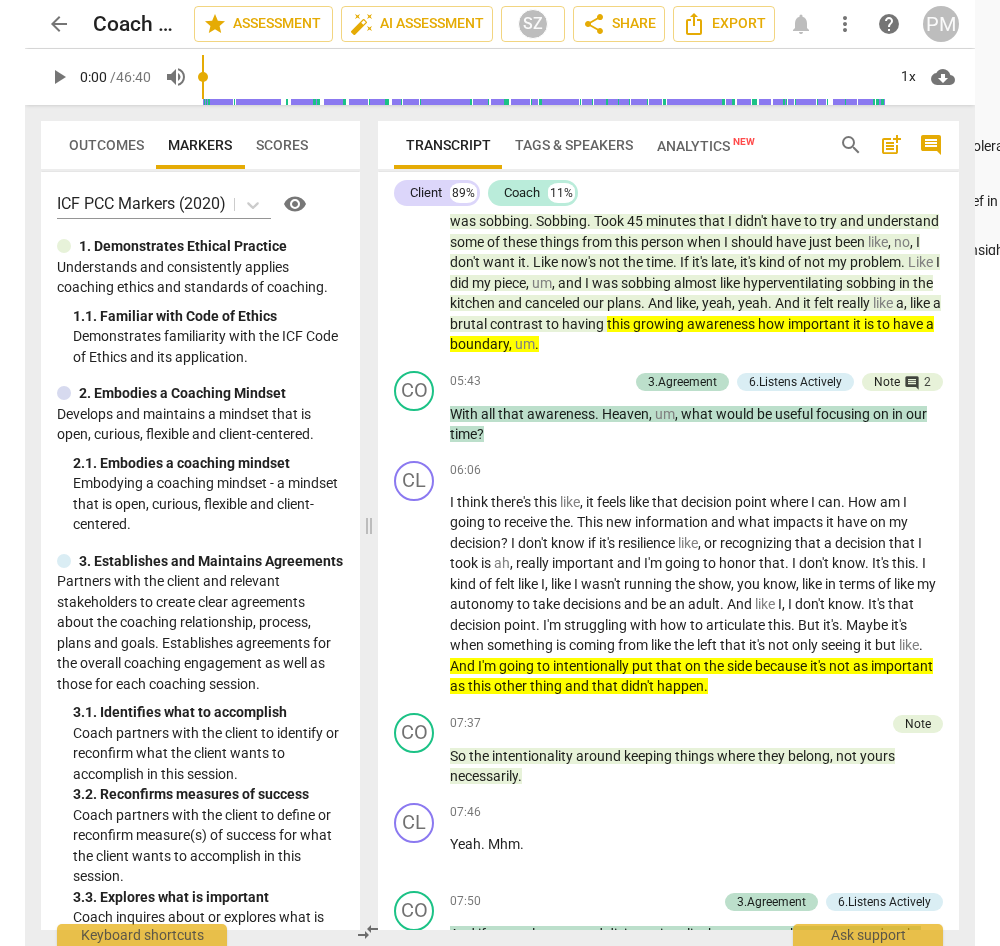 scroll, scrollTop: 4474, scrollLeft: 0, axis: vertical 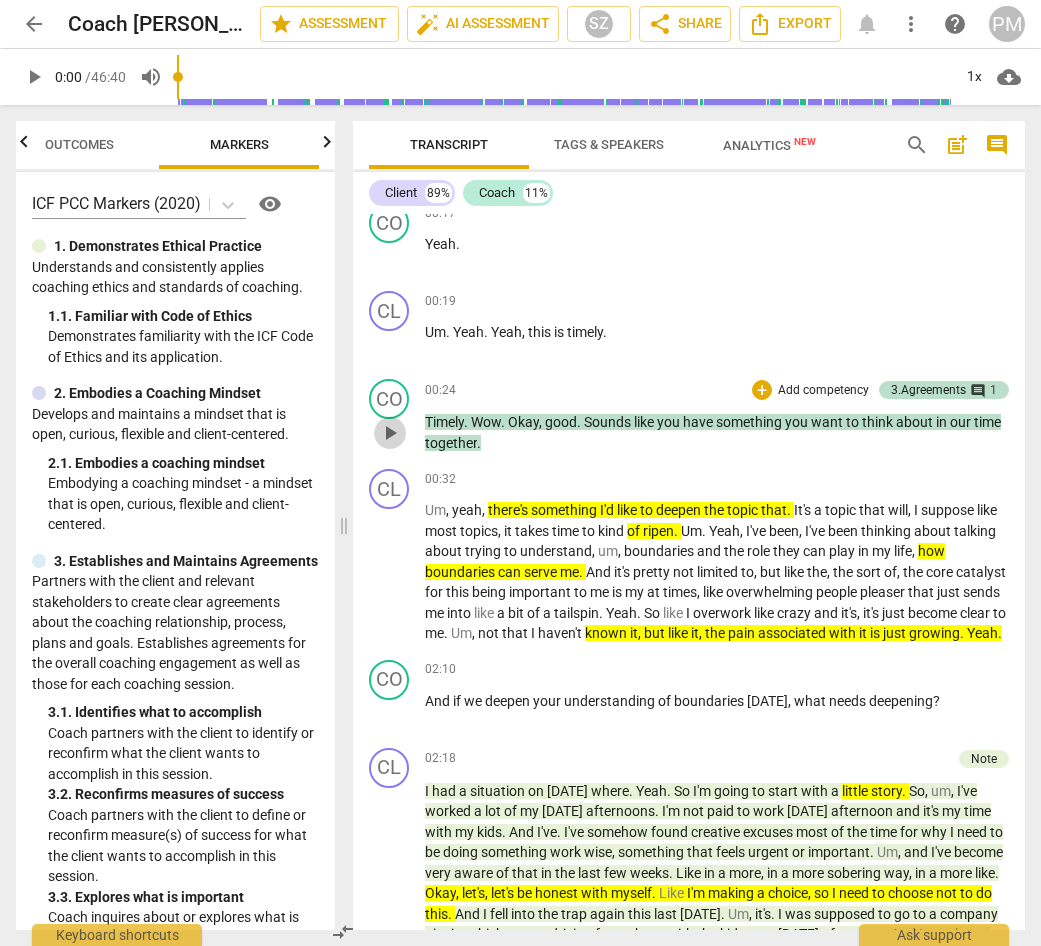 click on "play_arrow" at bounding box center [390, 433] 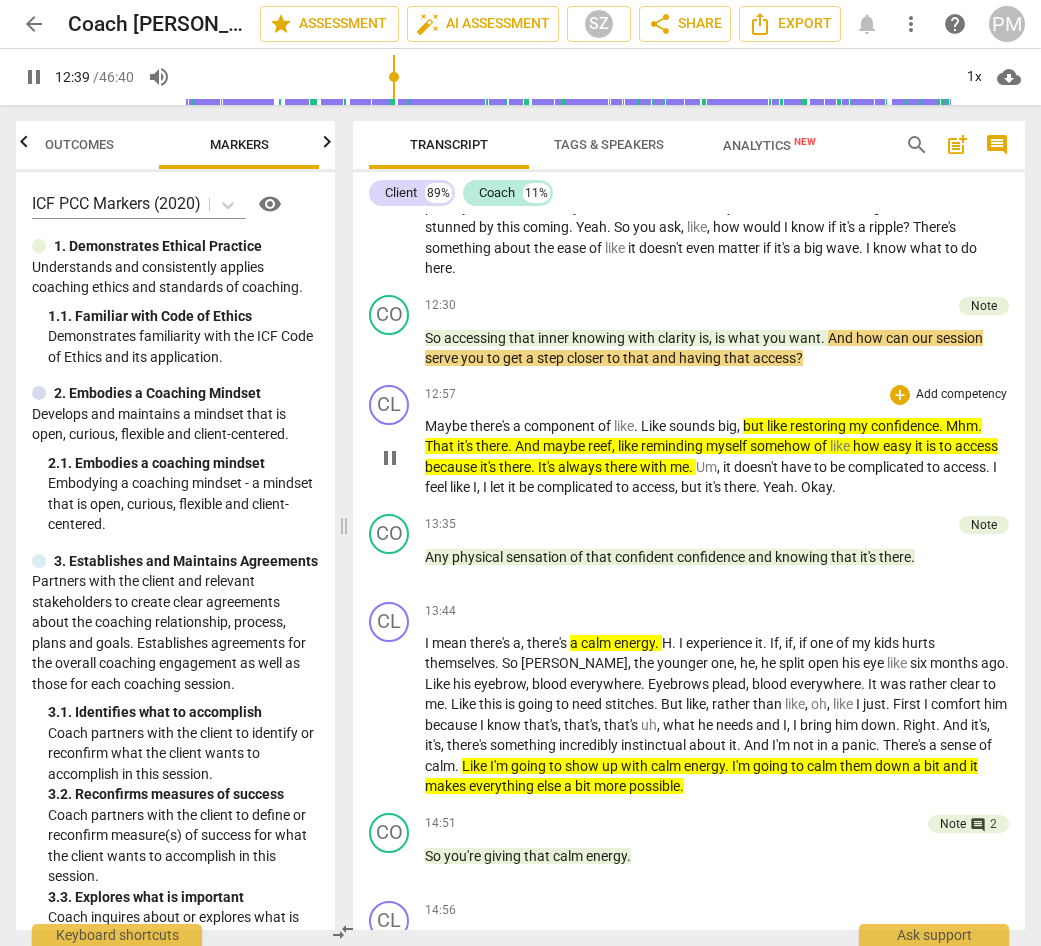 scroll, scrollTop: 6127, scrollLeft: 0, axis: vertical 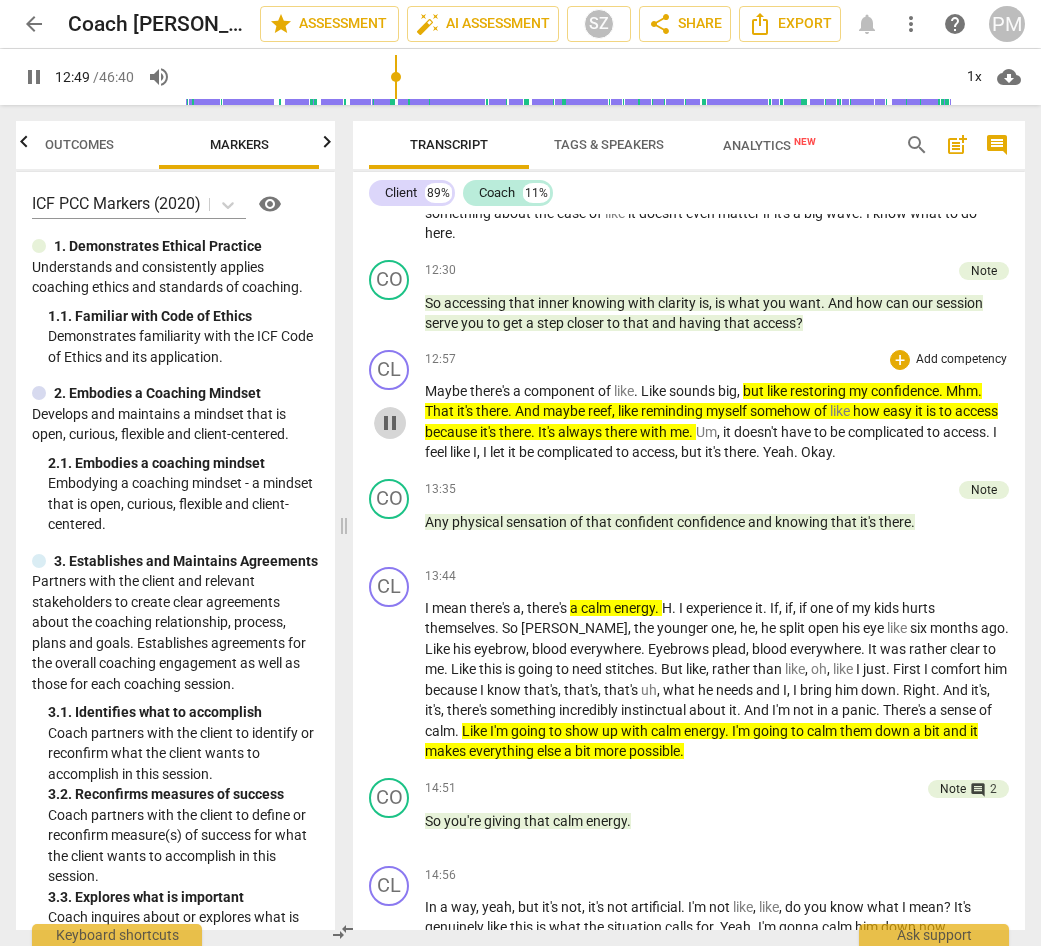 click on "pause" at bounding box center [390, 423] 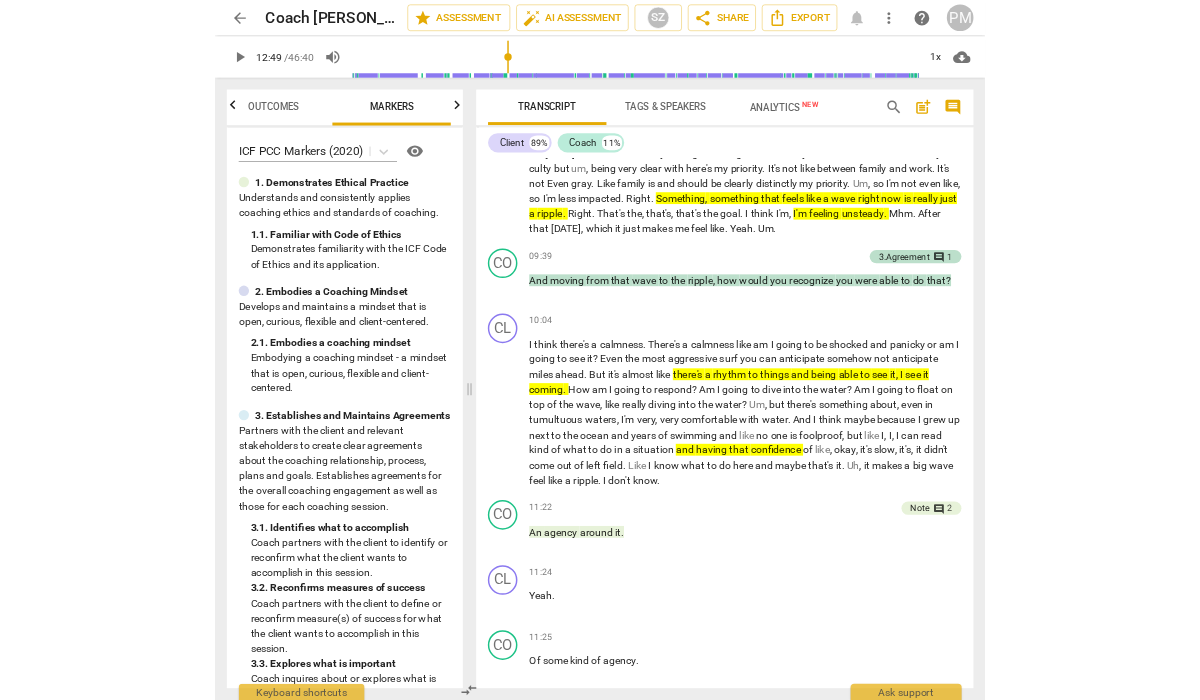 scroll, scrollTop: 5027, scrollLeft: 0, axis: vertical 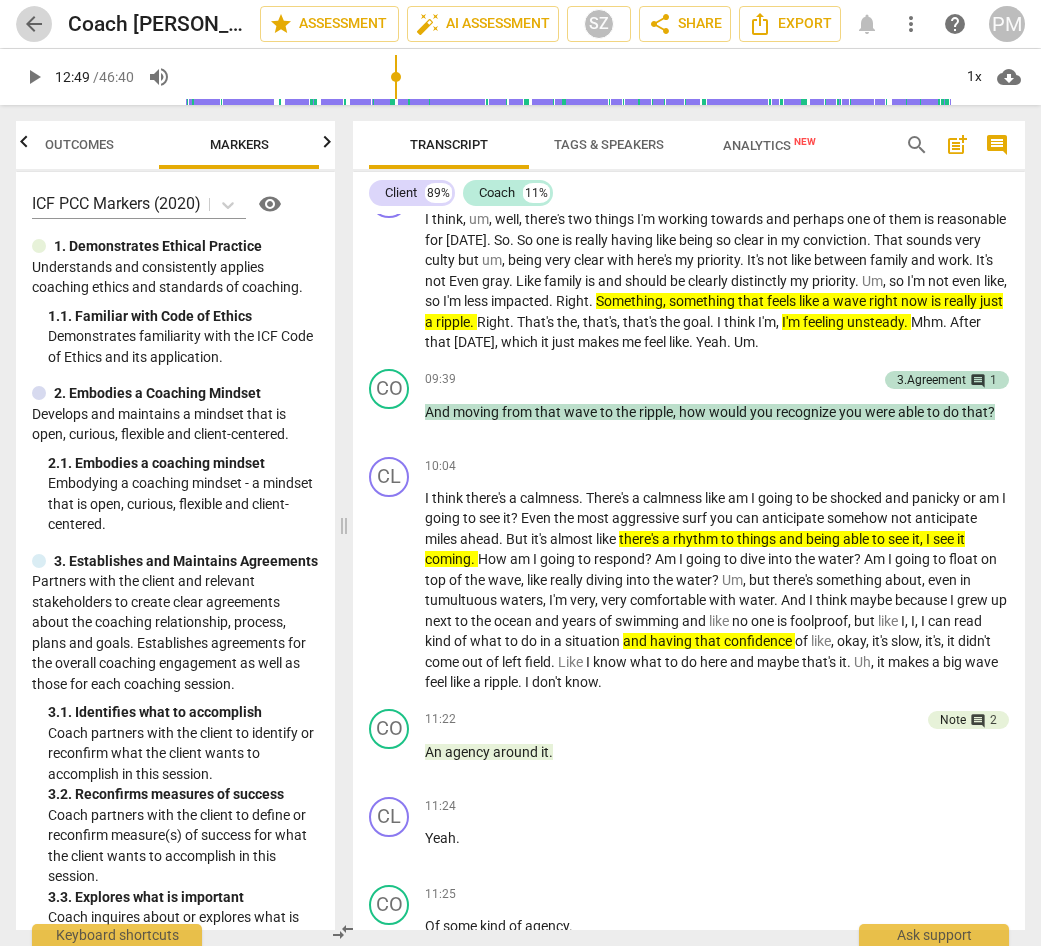 click on "arrow_back" at bounding box center [34, 24] 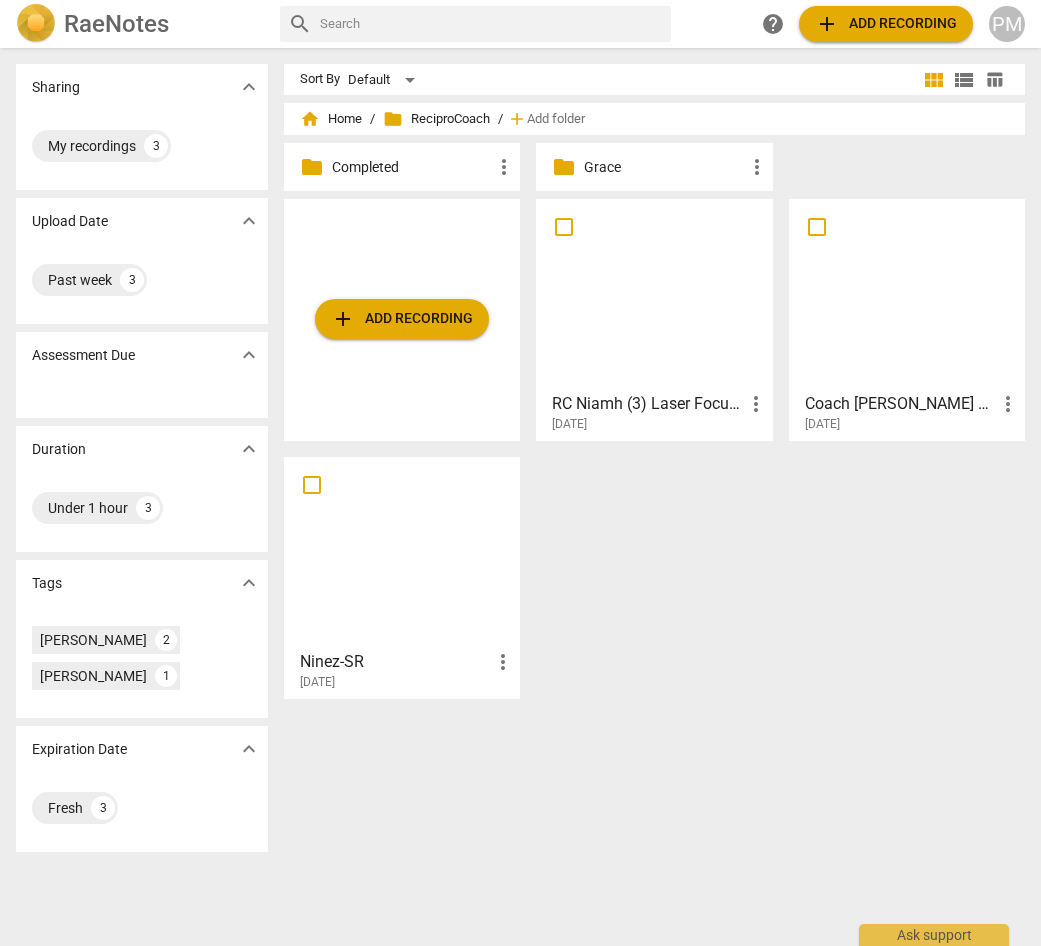 click at bounding box center (402, 552) 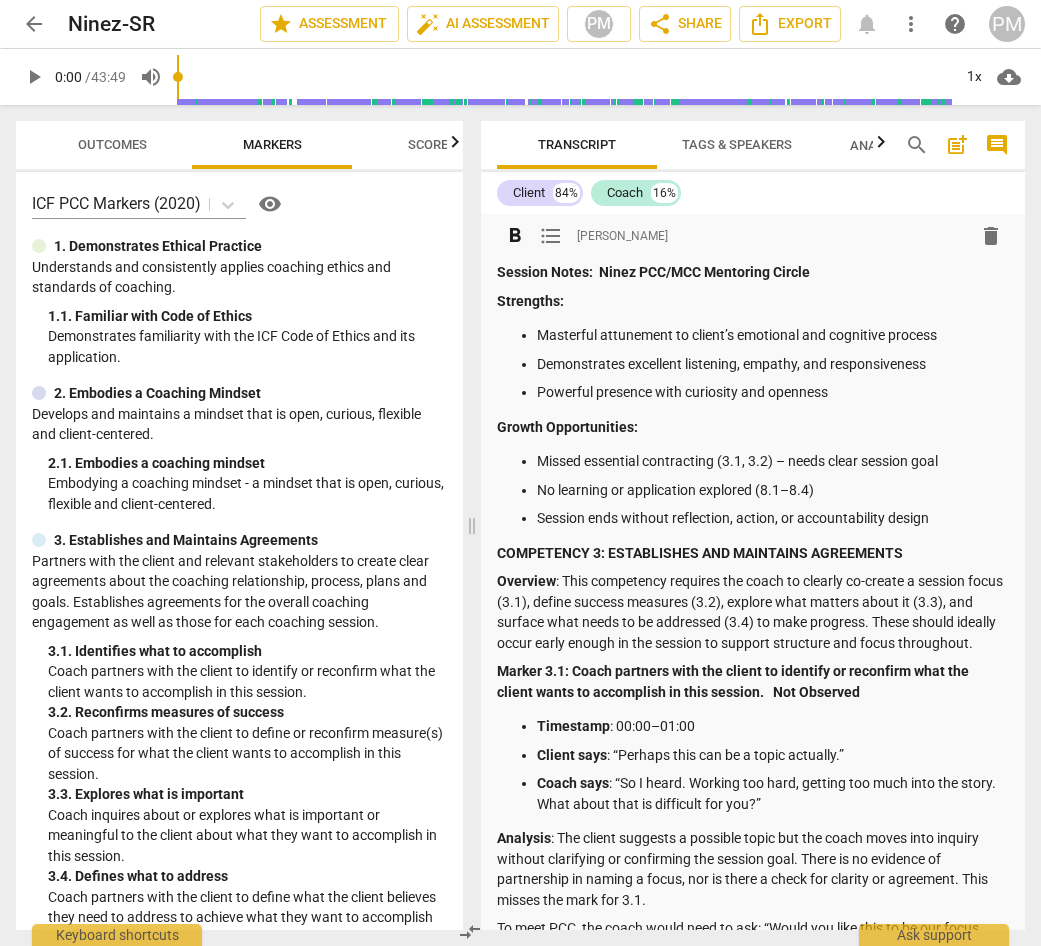 drag, startPoint x: 519, startPoint y: 530, endPoint x: 469, endPoint y: 523, distance: 50.48762 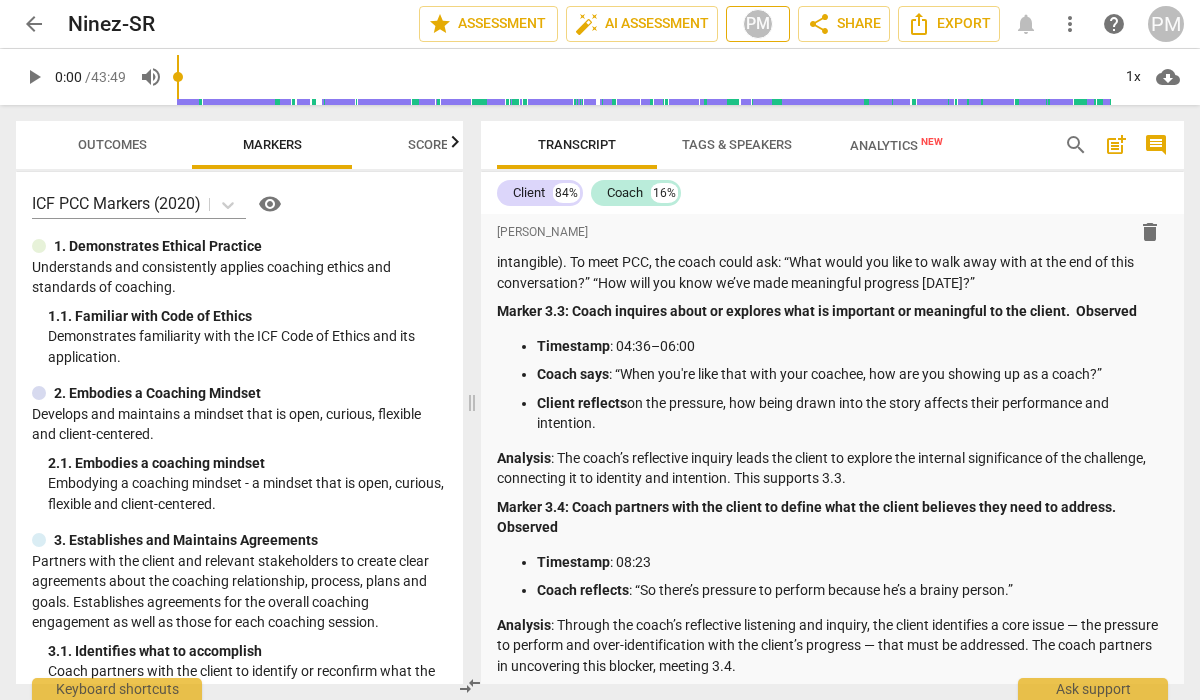scroll, scrollTop: 800, scrollLeft: 0, axis: vertical 